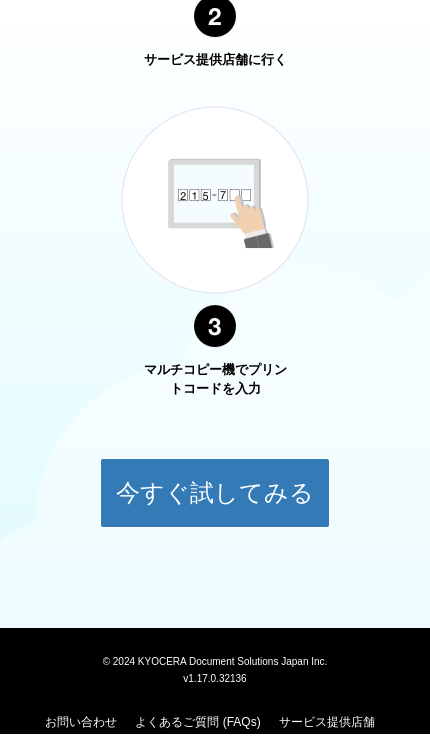 scroll, scrollTop: 1350, scrollLeft: 0, axis: vertical 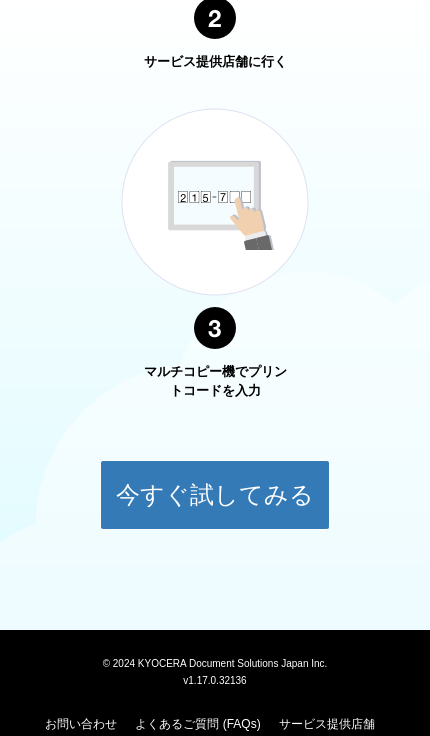 click on "今すぐ試してみる" at bounding box center [215, 495] 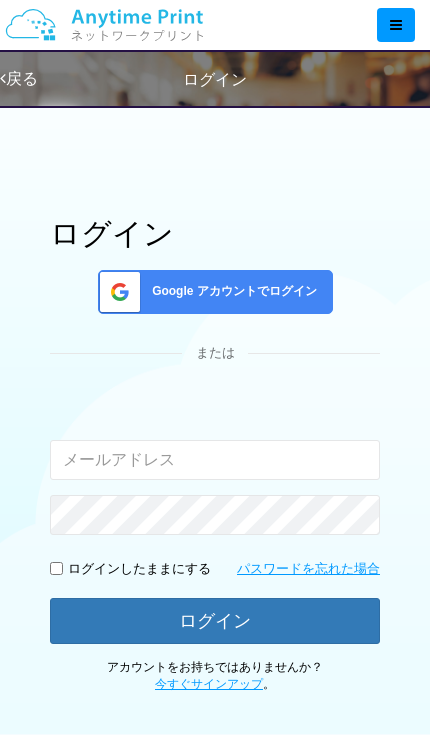 click at bounding box center (215, 460) 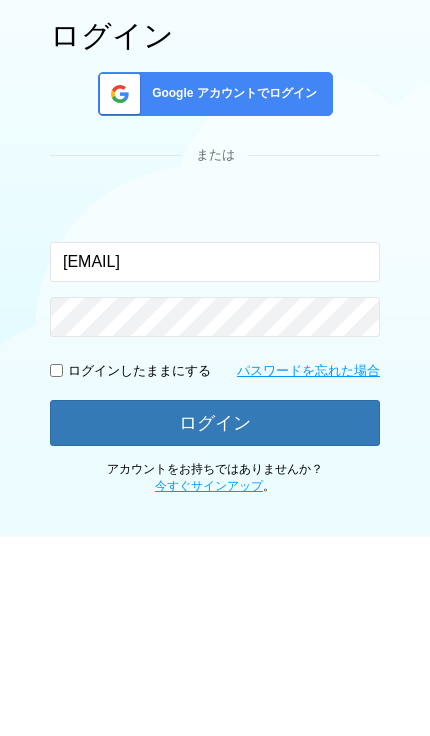 type on "[EMAIL]" 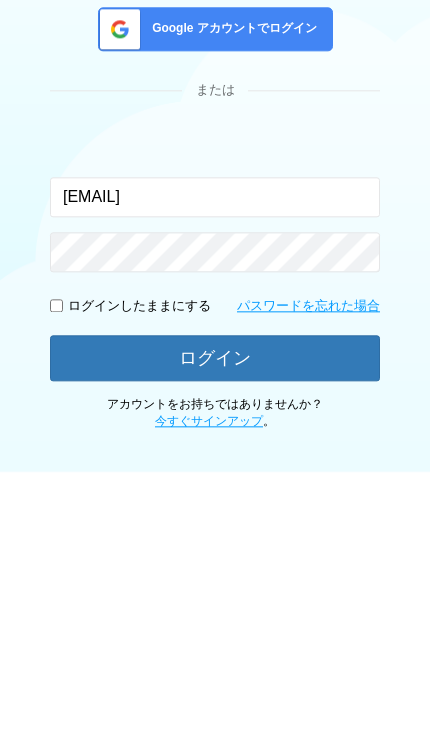 click on "ログイン" at bounding box center [215, 621] 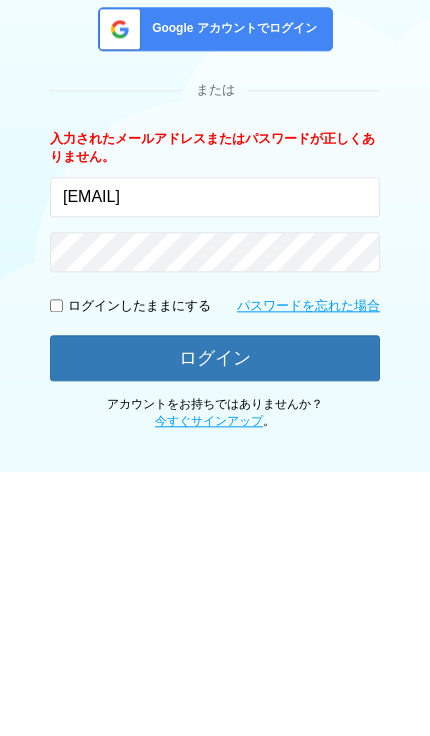 scroll, scrollTop: 262, scrollLeft: 0, axis: vertical 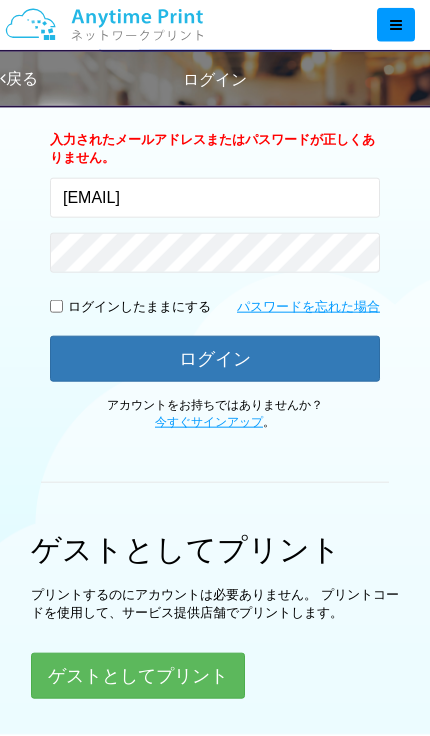 click at bounding box center [56, 306] 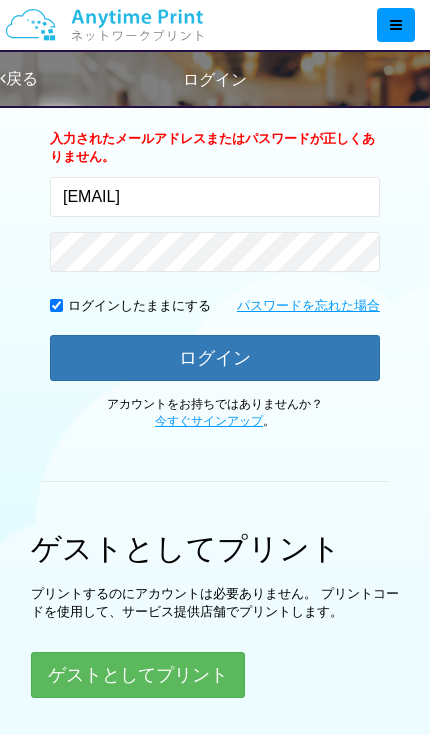 click on "パスワードを忘れた場合" at bounding box center (308, 306) 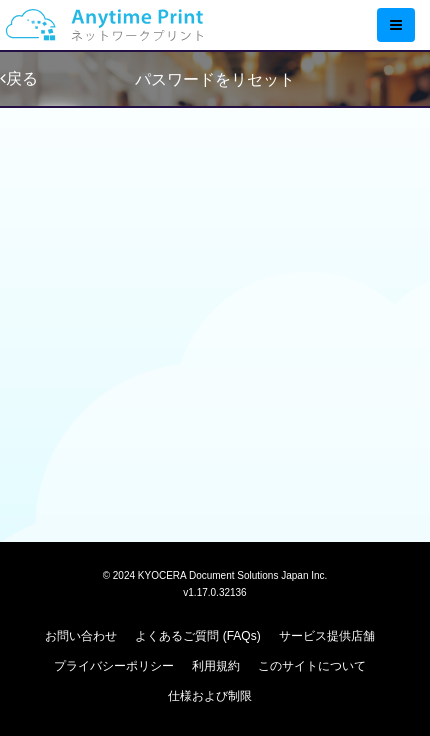 scroll, scrollTop: 46, scrollLeft: 0, axis: vertical 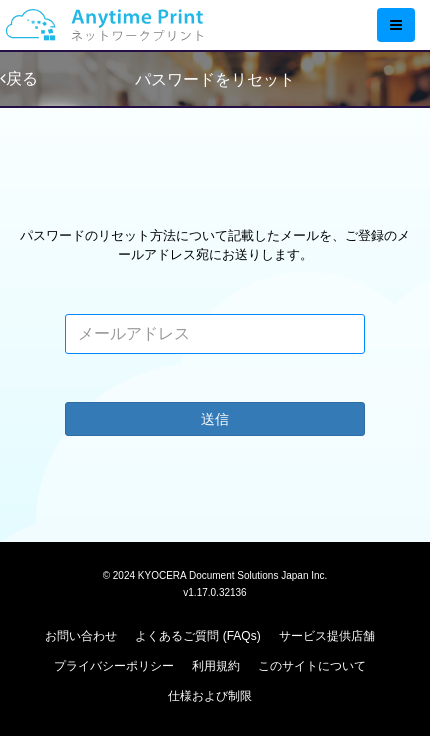 click at bounding box center (215, 334) 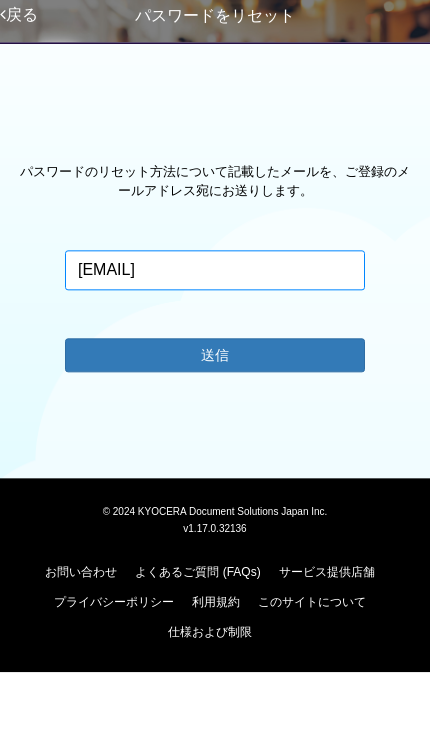 type on "[EMAIL]" 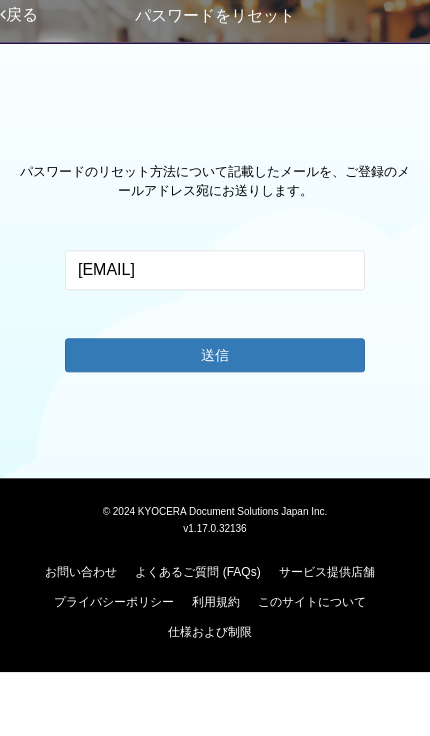 click on "送信" at bounding box center [215, 419] 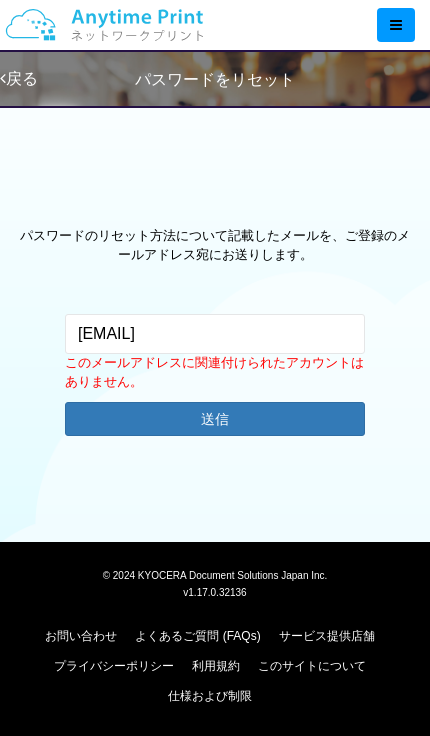 scroll, scrollTop: 263, scrollLeft: 0, axis: vertical 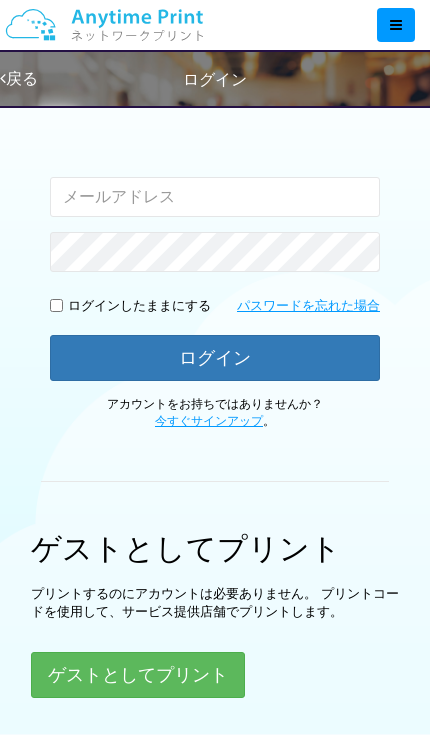 click on "パスワードを忘れた場合" at bounding box center [308, 306] 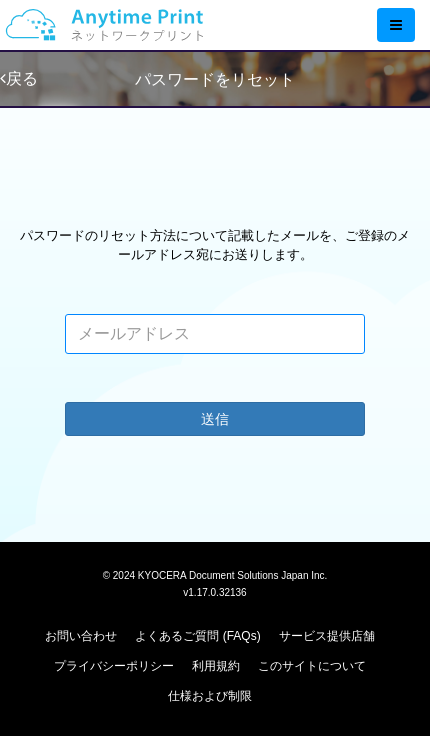 click at bounding box center (215, 334) 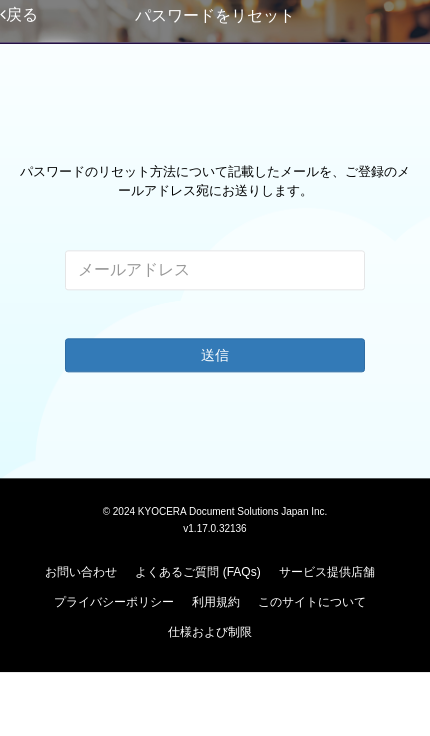 click on "戻る" at bounding box center [19, 78] 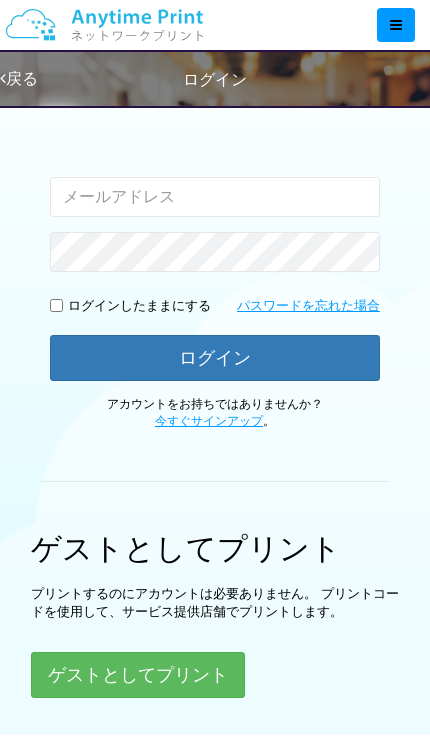 click on "戻る" at bounding box center [19, 78] 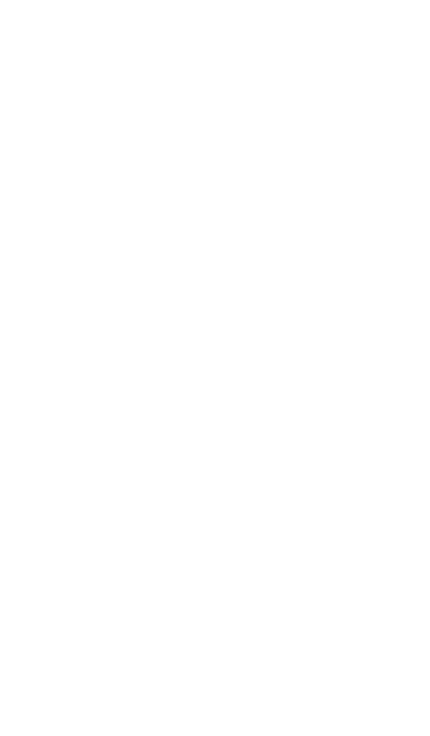 scroll, scrollTop: 1350, scrollLeft: 0, axis: vertical 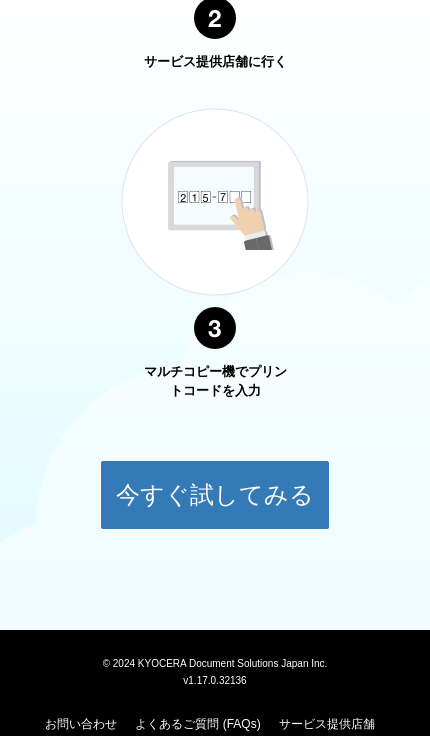 click on "今すぐ試してみる" at bounding box center (215, 495) 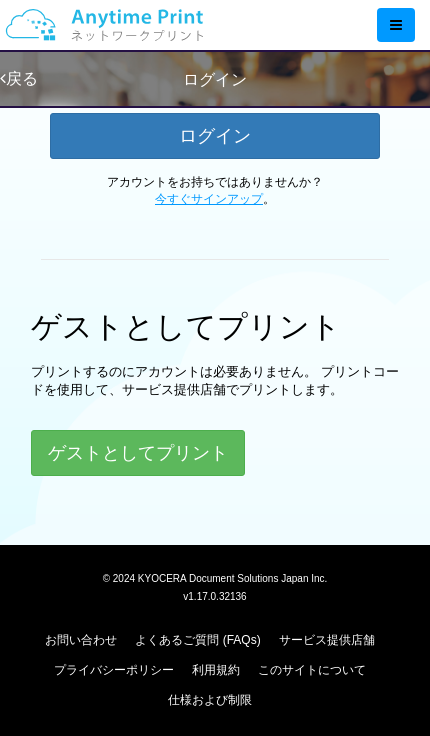 click on "ログイン" at bounding box center [215, 136] 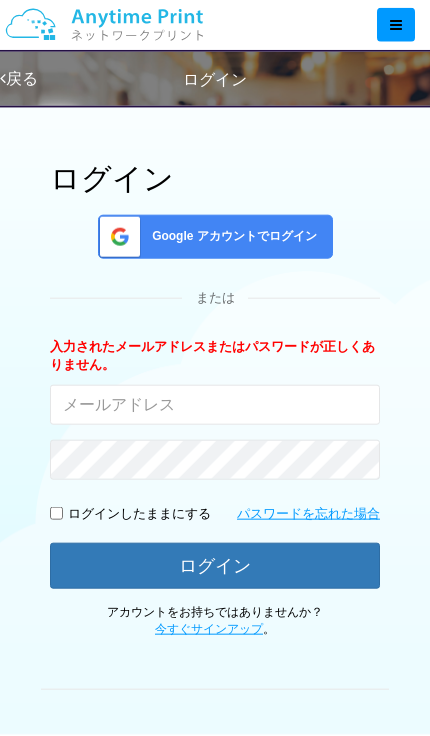 scroll, scrollTop: 0, scrollLeft: 0, axis: both 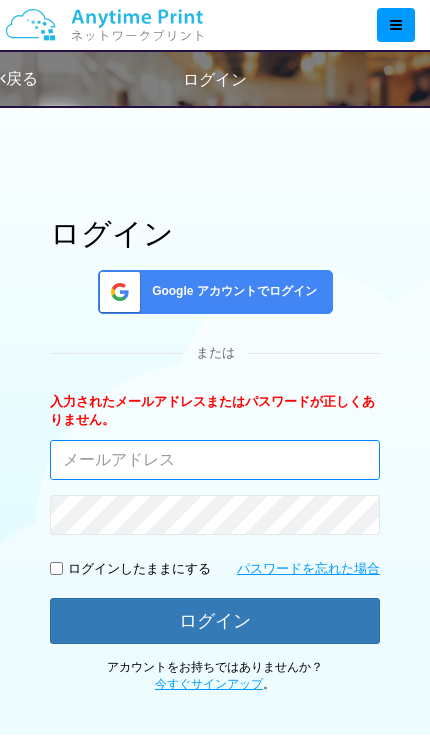 click at bounding box center [215, 460] 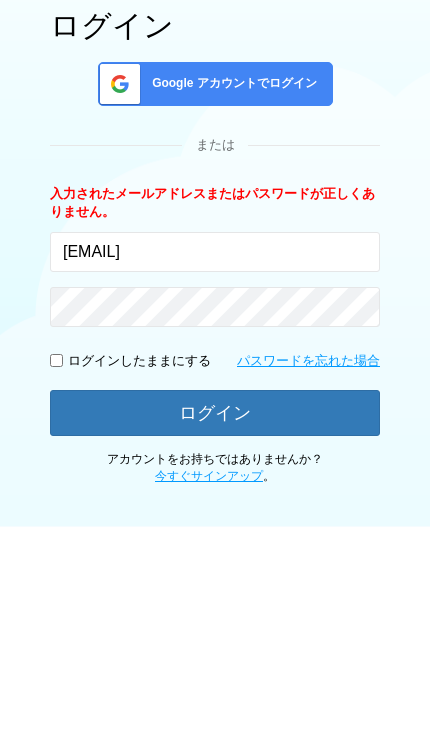 click on "ログイン" at bounding box center (215, 621) 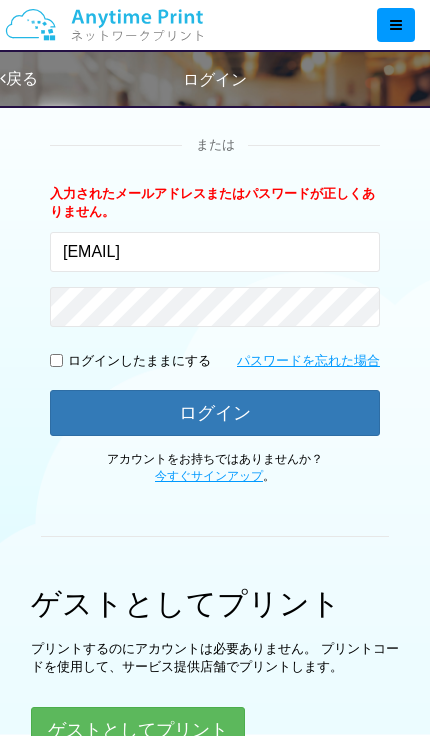 click on "ログイン" at bounding box center (215, 413) 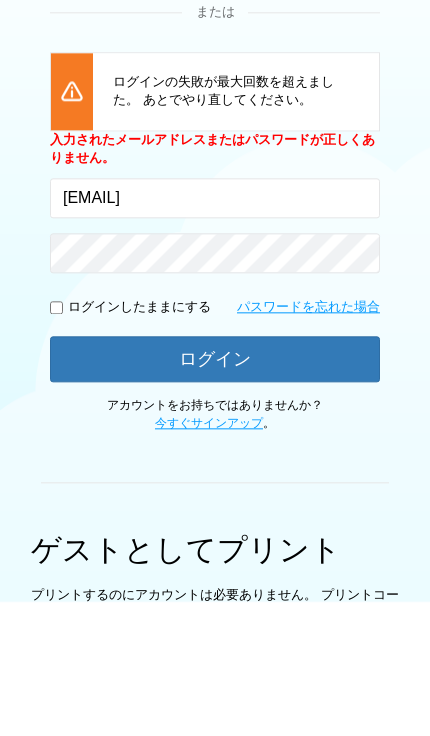 click on "ログイン" at bounding box center [215, 492] 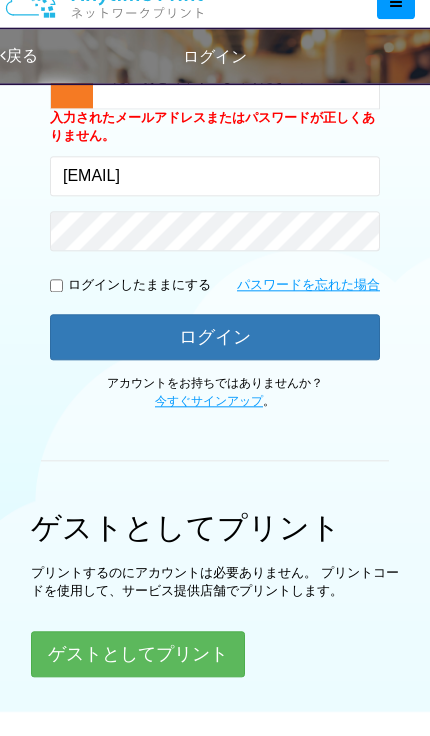 scroll, scrollTop: 363, scrollLeft: 0, axis: vertical 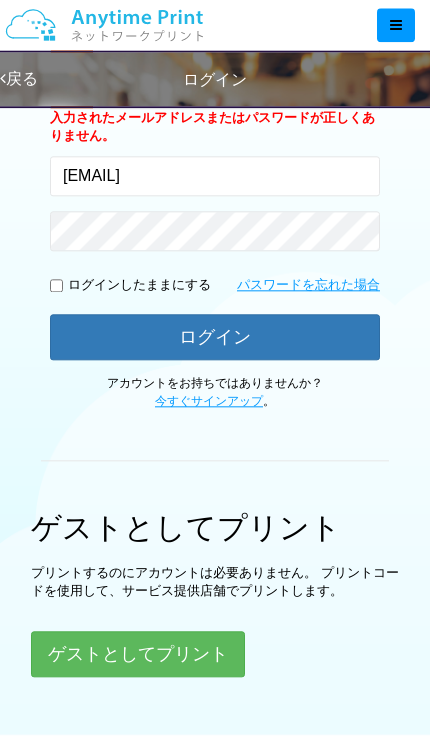 click at bounding box center [56, 285] 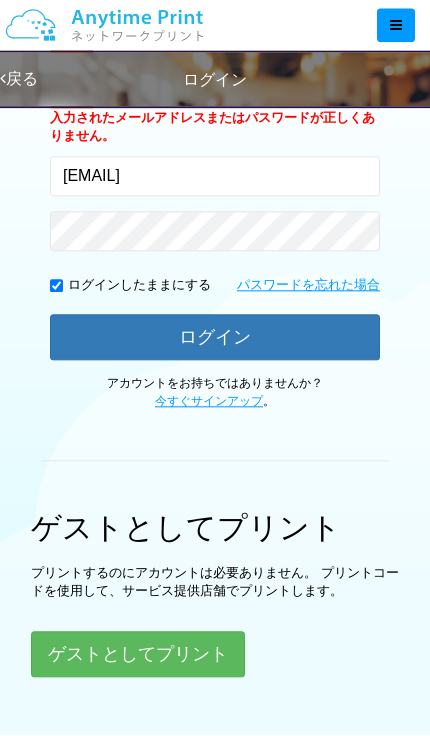 scroll, scrollTop: 363, scrollLeft: 0, axis: vertical 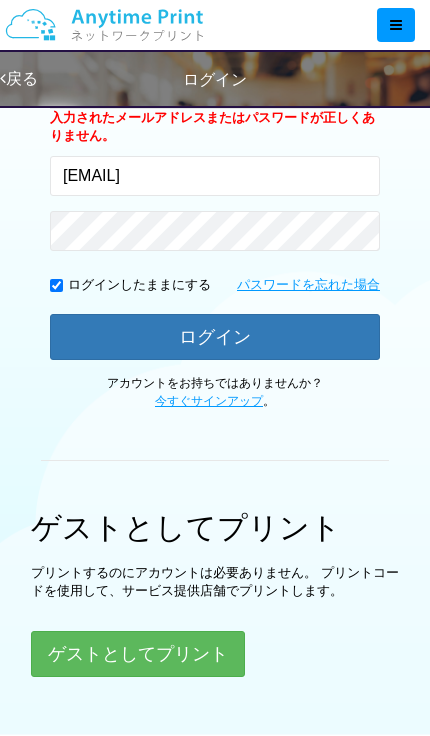 click on "ログイン" at bounding box center [215, 337] 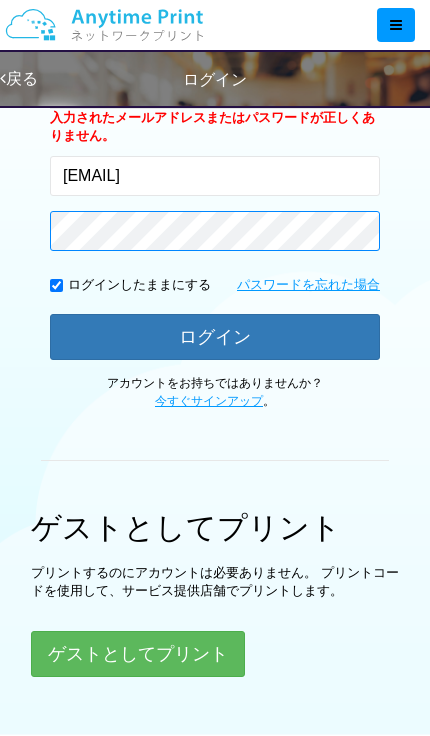 scroll, scrollTop: 363, scrollLeft: 0, axis: vertical 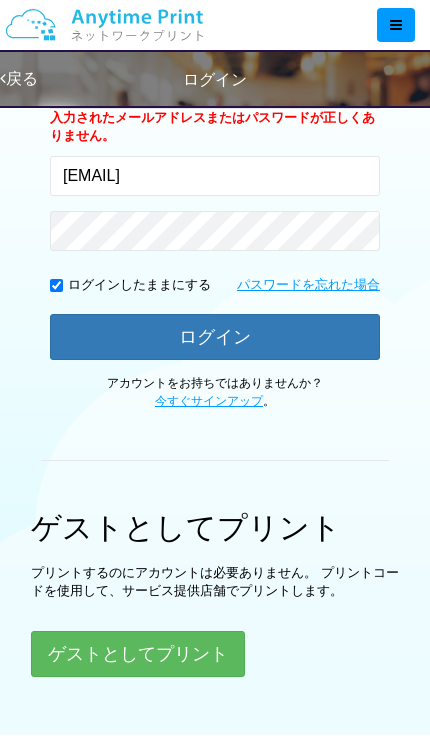 click on "パスワードを忘れた場合" at bounding box center (308, 285) 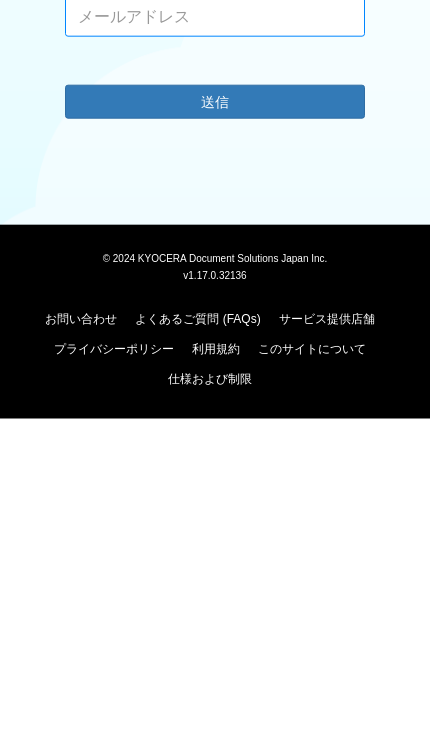 click at bounding box center (215, 334) 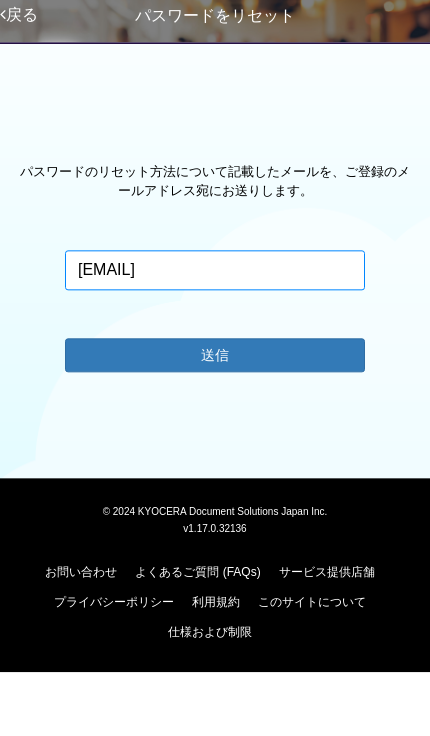 type on "[EMAIL]" 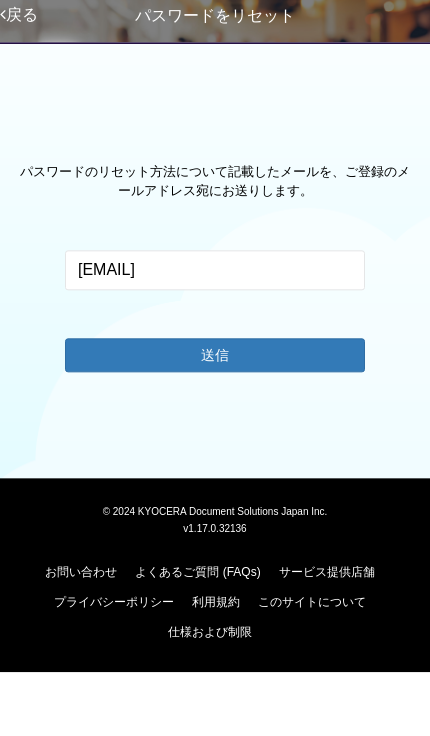 click on "送信" at bounding box center (215, 419) 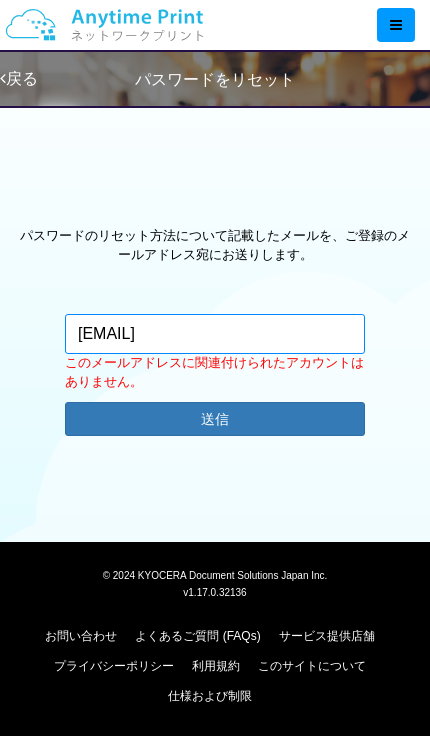 click on "[EMAIL]" at bounding box center [215, 334] 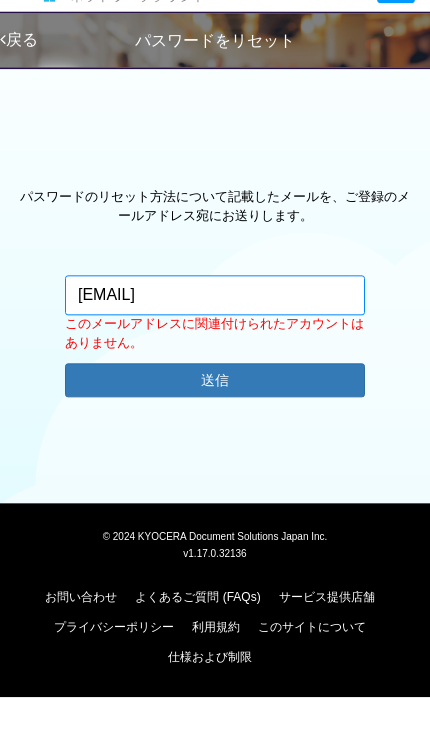 scroll, scrollTop: 0, scrollLeft: 0, axis: both 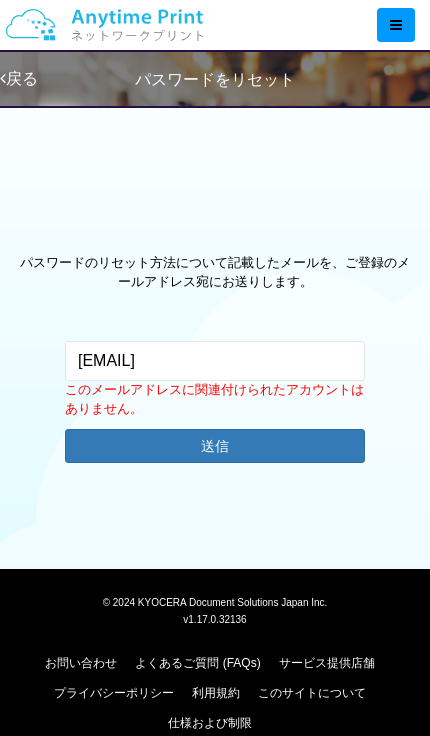 click at bounding box center [396, 25] 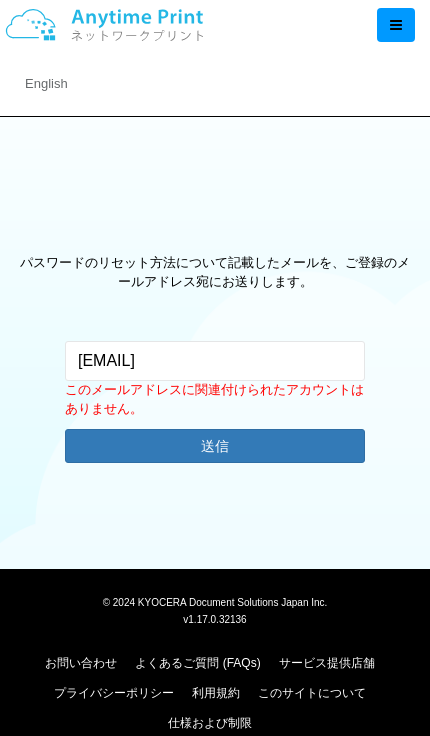 click on "送信" at bounding box center (215, 446) 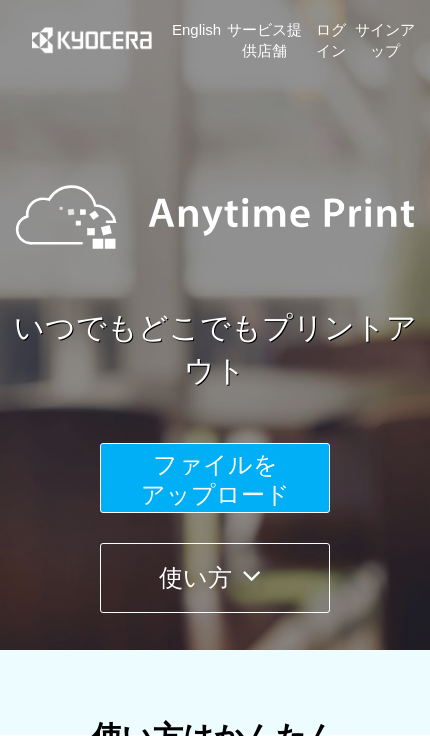 click on "使い方" at bounding box center (215, 578) 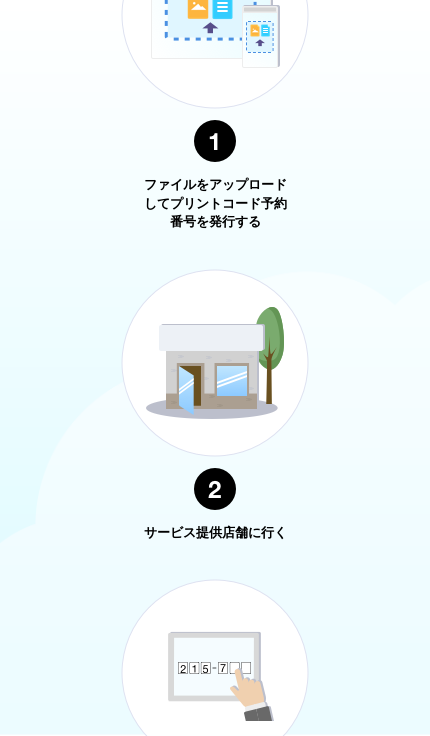 scroll, scrollTop: 883, scrollLeft: 0, axis: vertical 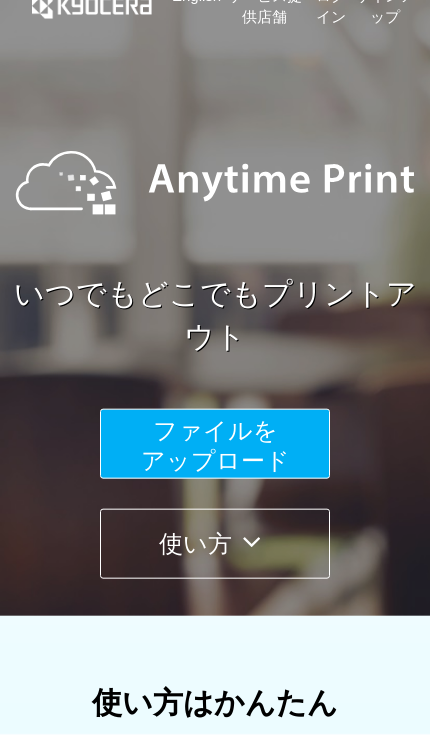 click on "ファイルを ​​アップロード" at bounding box center [215, 445] 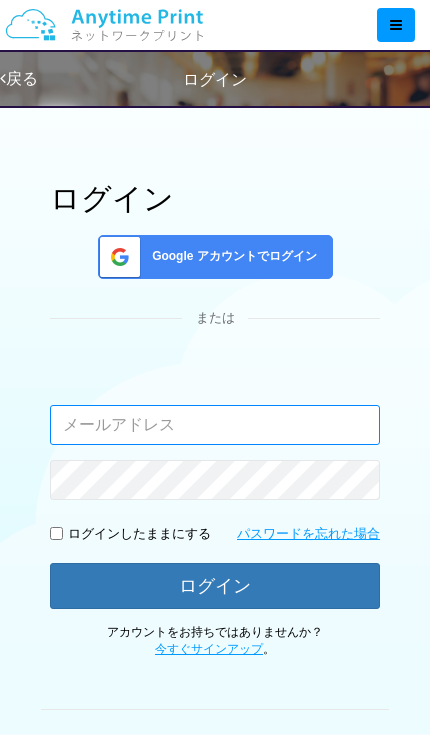click at bounding box center [215, 425] 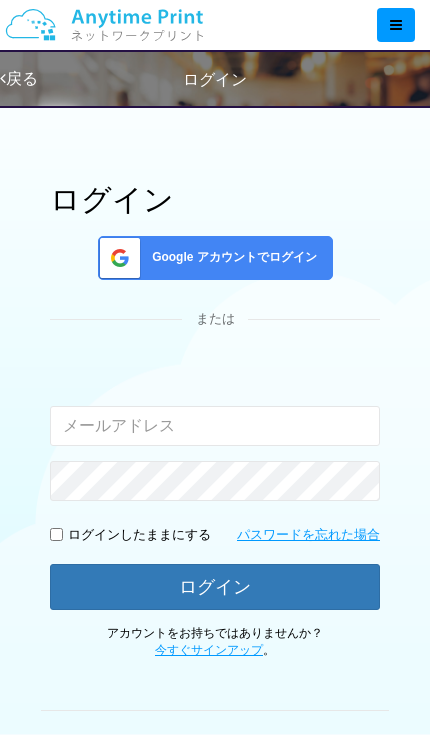 click on "Google アカウントでログイン" at bounding box center [230, 257] 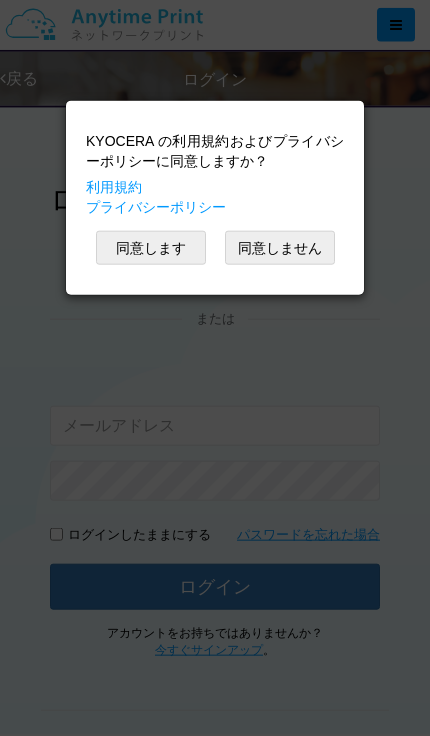 click on "同意します" at bounding box center [151, 248] 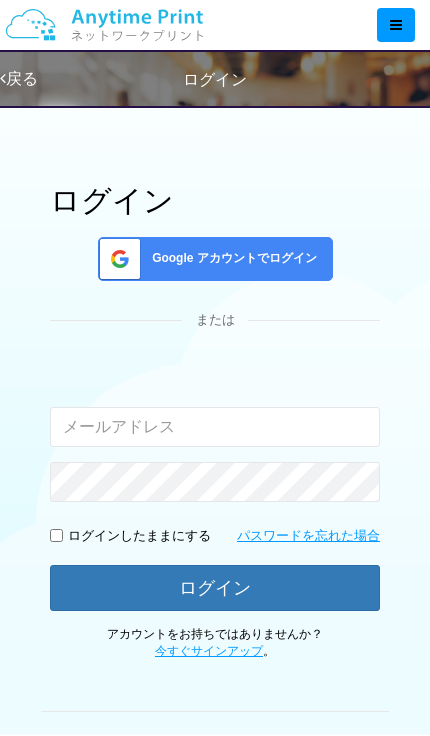 click on "ログインしたままにする" at bounding box center [139, 536] 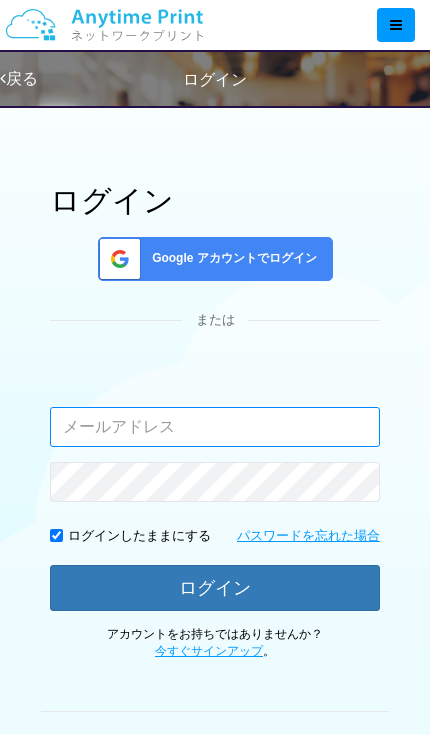 click at bounding box center [215, 427] 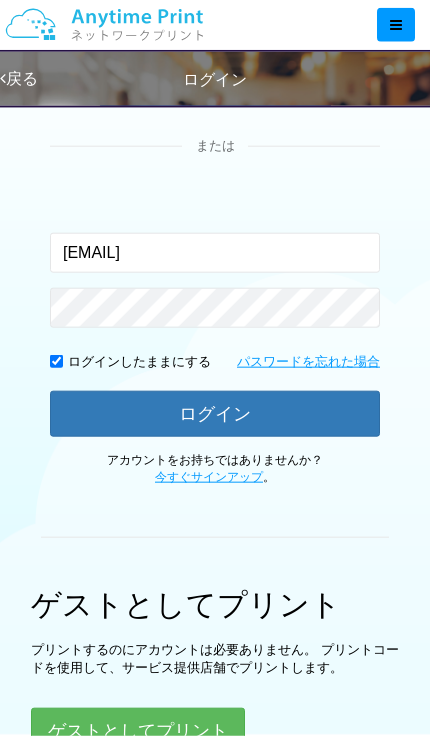 click on "ログイン" at bounding box center (215, 414) 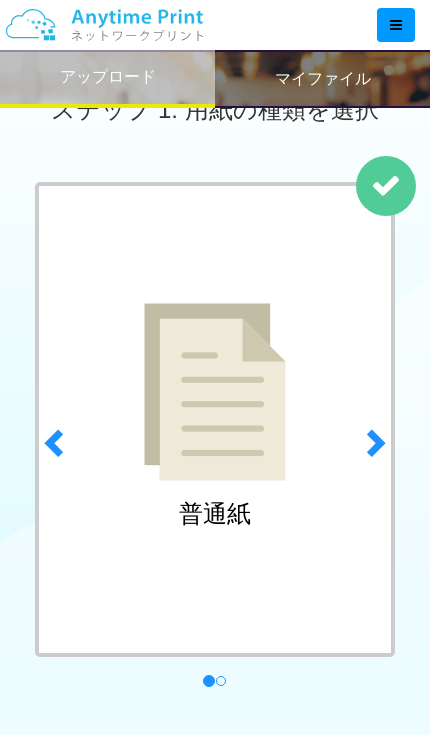 scroll, scrollTop: 0, scrollLeft: 0, axis: both 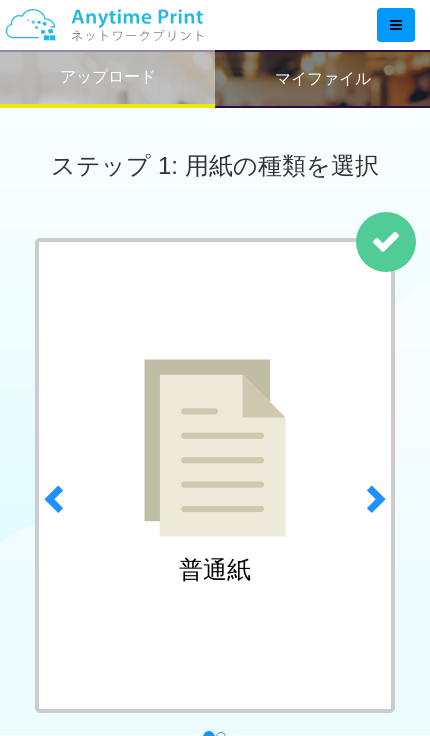 click at bounding box center (374, 498) 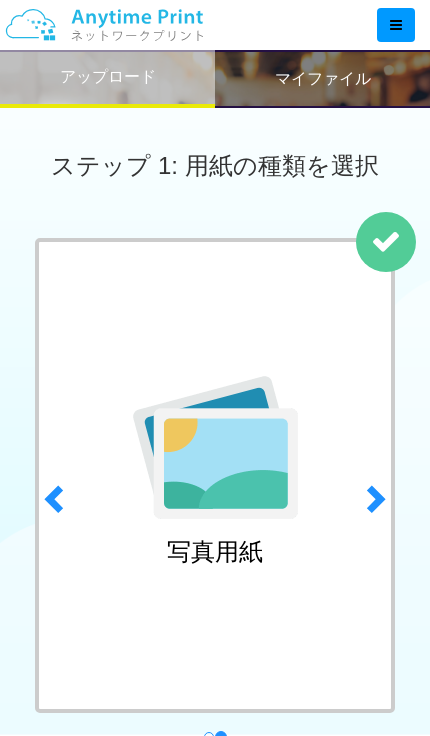 click at bounding box center (56, 498) 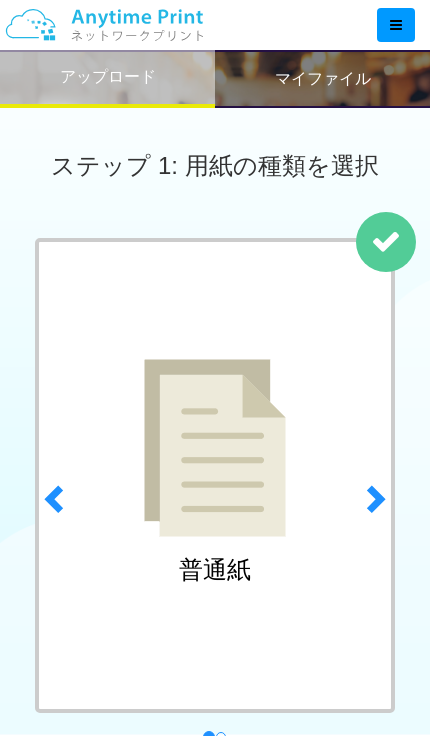 click at bounding box center [374, 498] 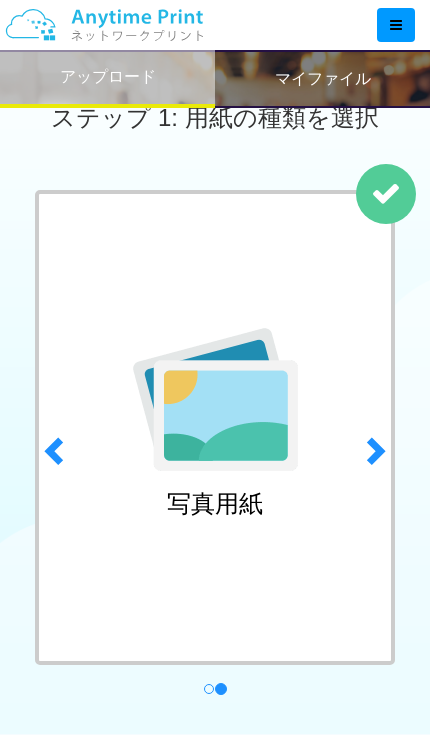 scroll, scrollTop: 0, scrollLeft: 0, axis: both 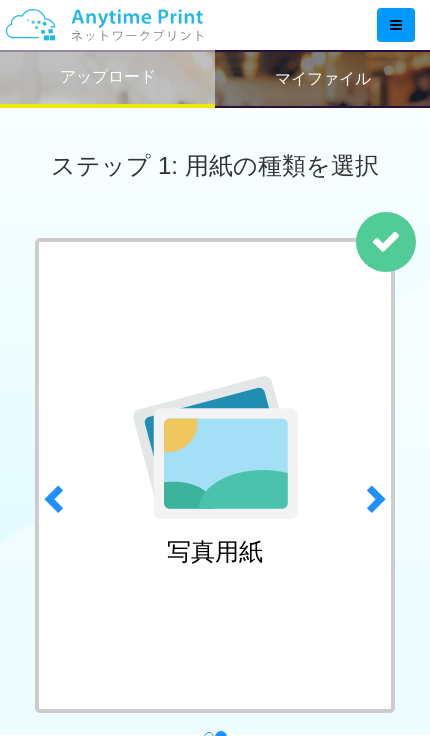 click on "マイファイル" at bounding box center (323, 79) 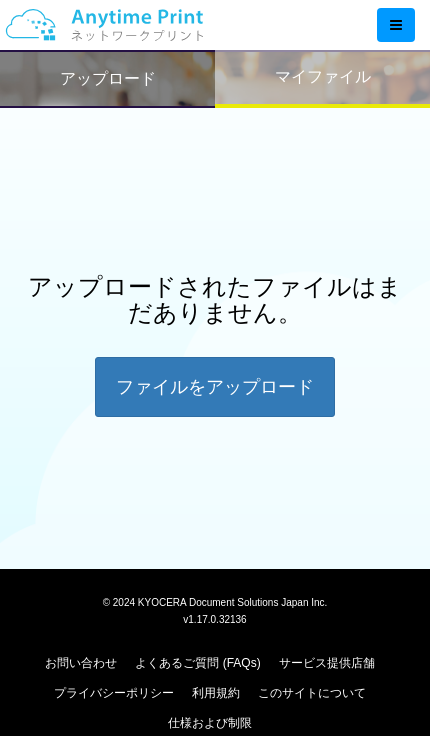 click on "ファイルを​​アップロード" at bounding box center [215, 387] 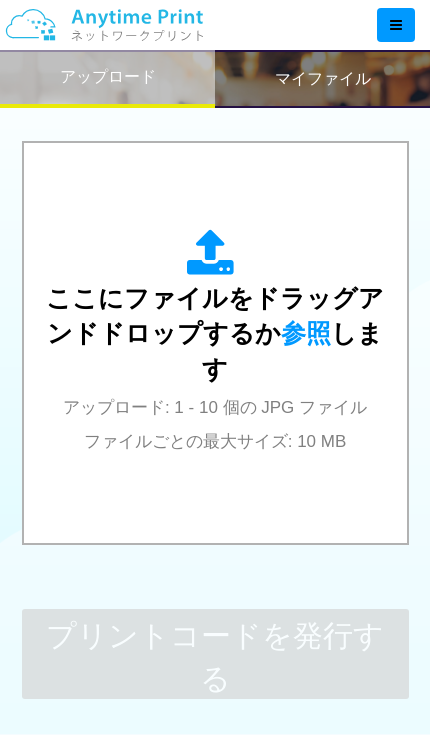 scroll, scrollTop: 769, scrollLeft: 0, axis: vertical 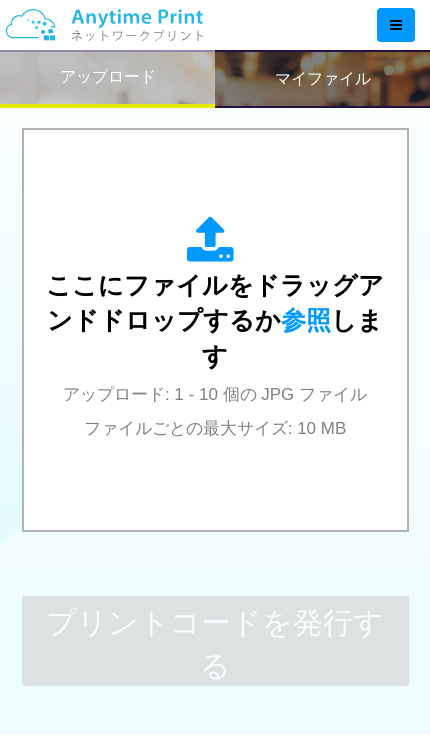 click on "ここにファイルをドラッグアンドドロップするか 参照 します アップロード: 1 - 10 個の JPG ファイル ファイルごとの最大サイズ: 10 MB" at bounding box center (215, 329) 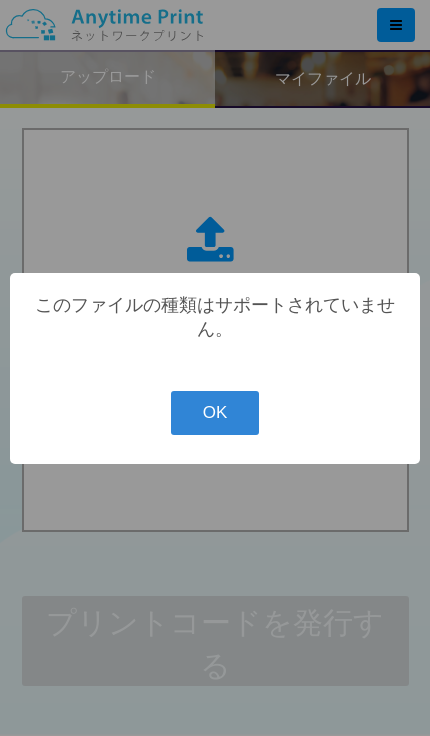 click on "OK" at bounding box center [215, 413] 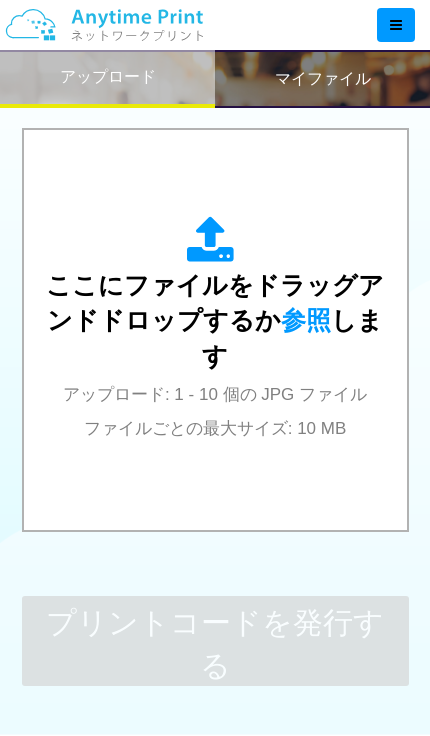 click on "ここにファイルをドラッグアンドドロップするか 参照 します アップロード: 1 - 10 個の JPG ファイル ファイルごとの最大サイズ: 10 MB" at bounding box center (215, 329) 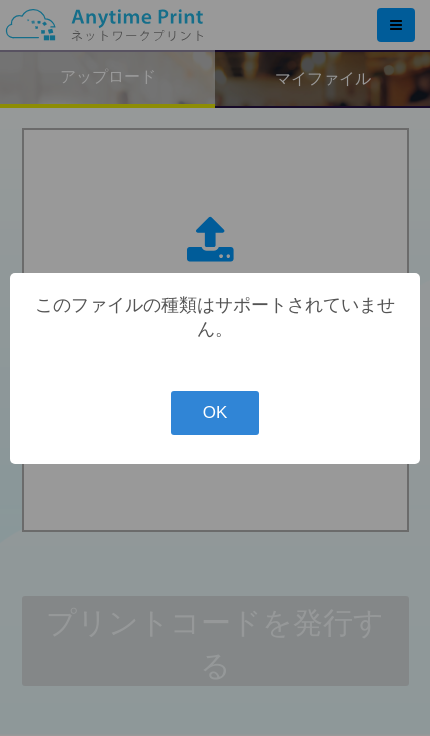 click on "OK" at bounding box center (215, 413) 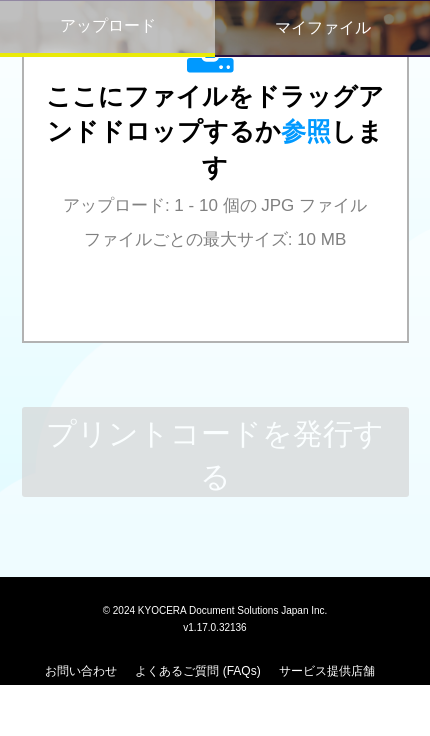 scroll, scrollTop: 907, scrollLeft: 0, axis: vertical 